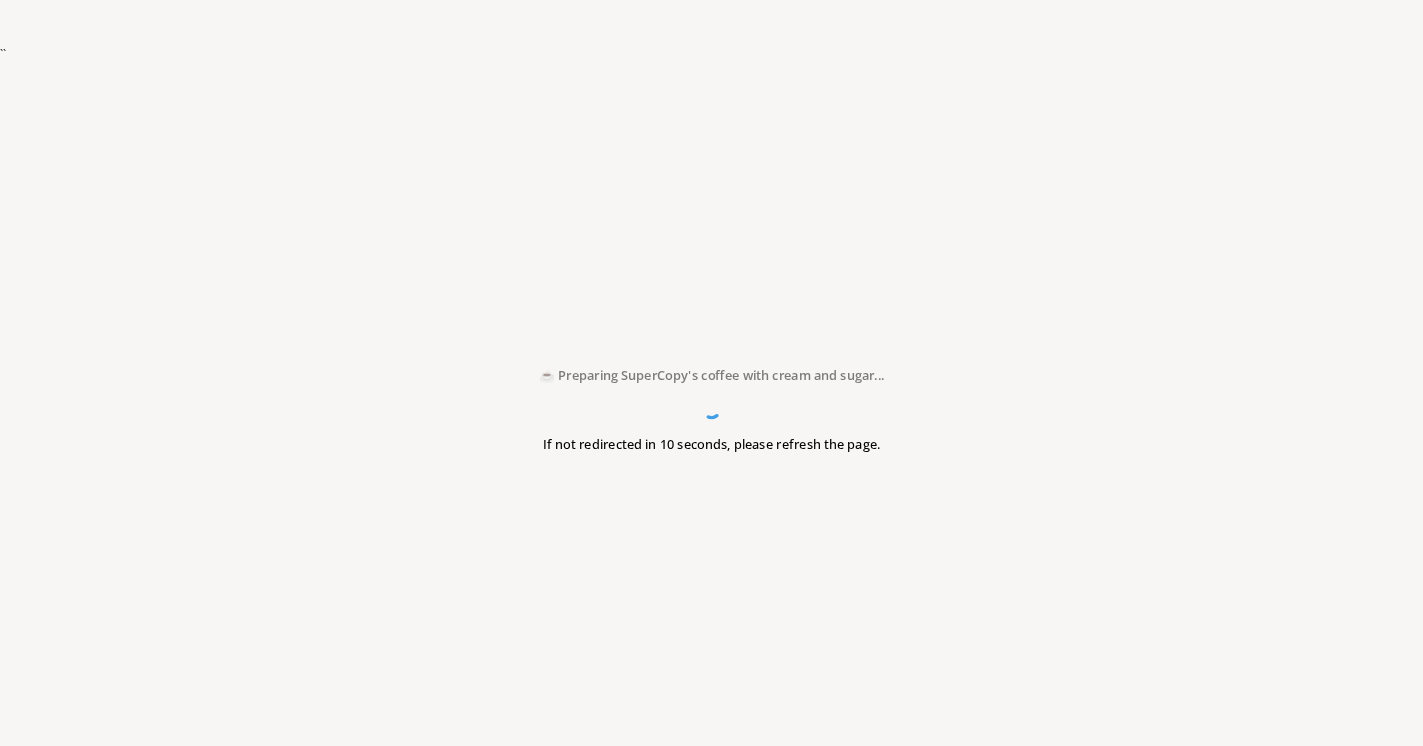 scroll, scrollTop: 0, scrollLeft: 0, axis: both 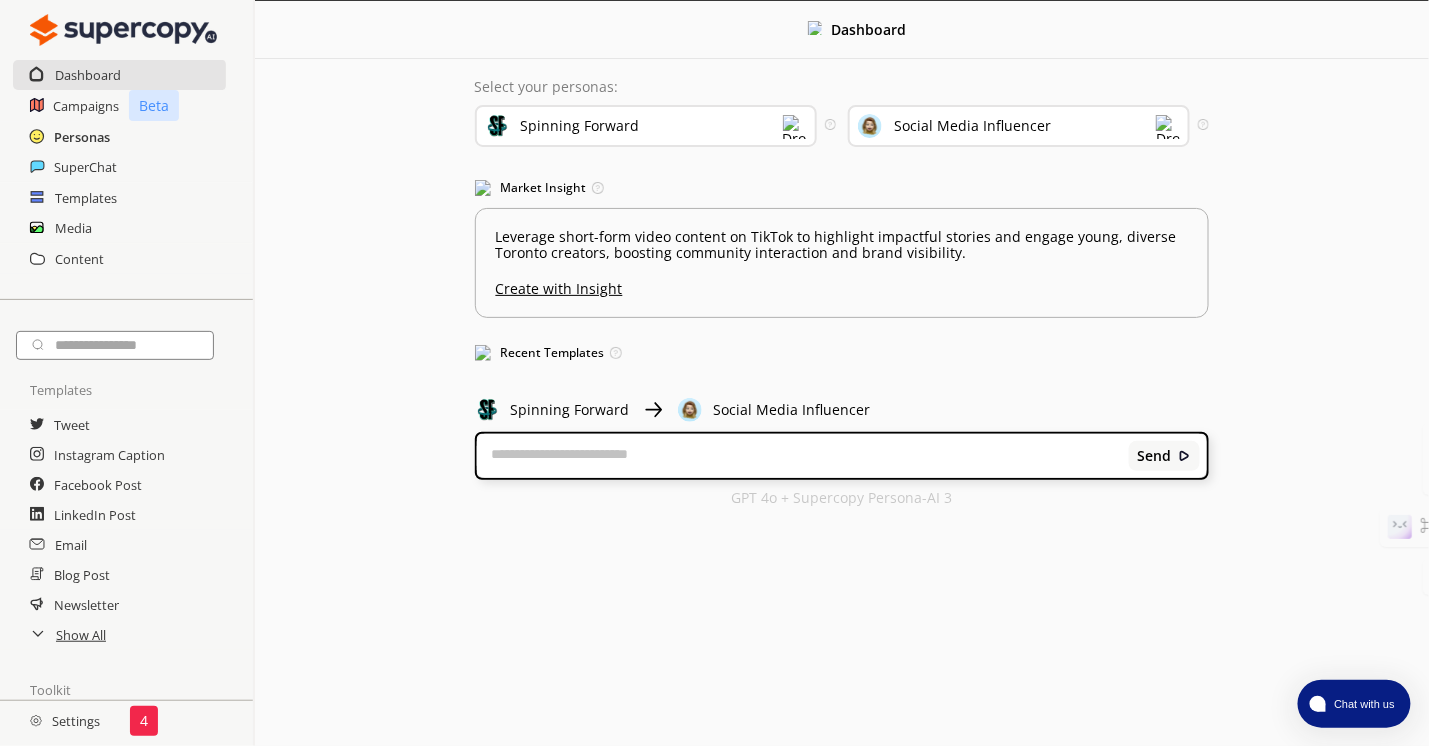 click on "Personas" at bounding box center [82, 137] 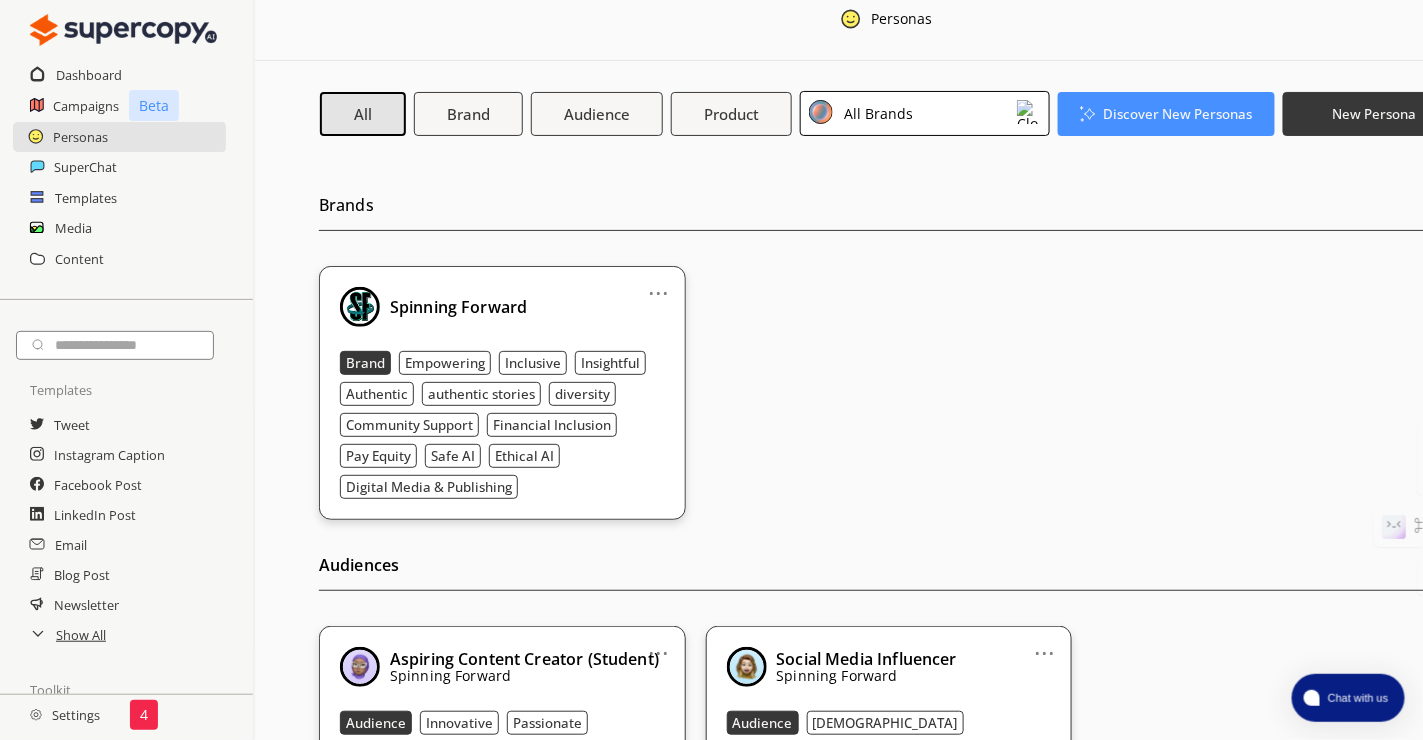 scroll, scrollTop: 15, scrollLeft: 0, axis: vertical 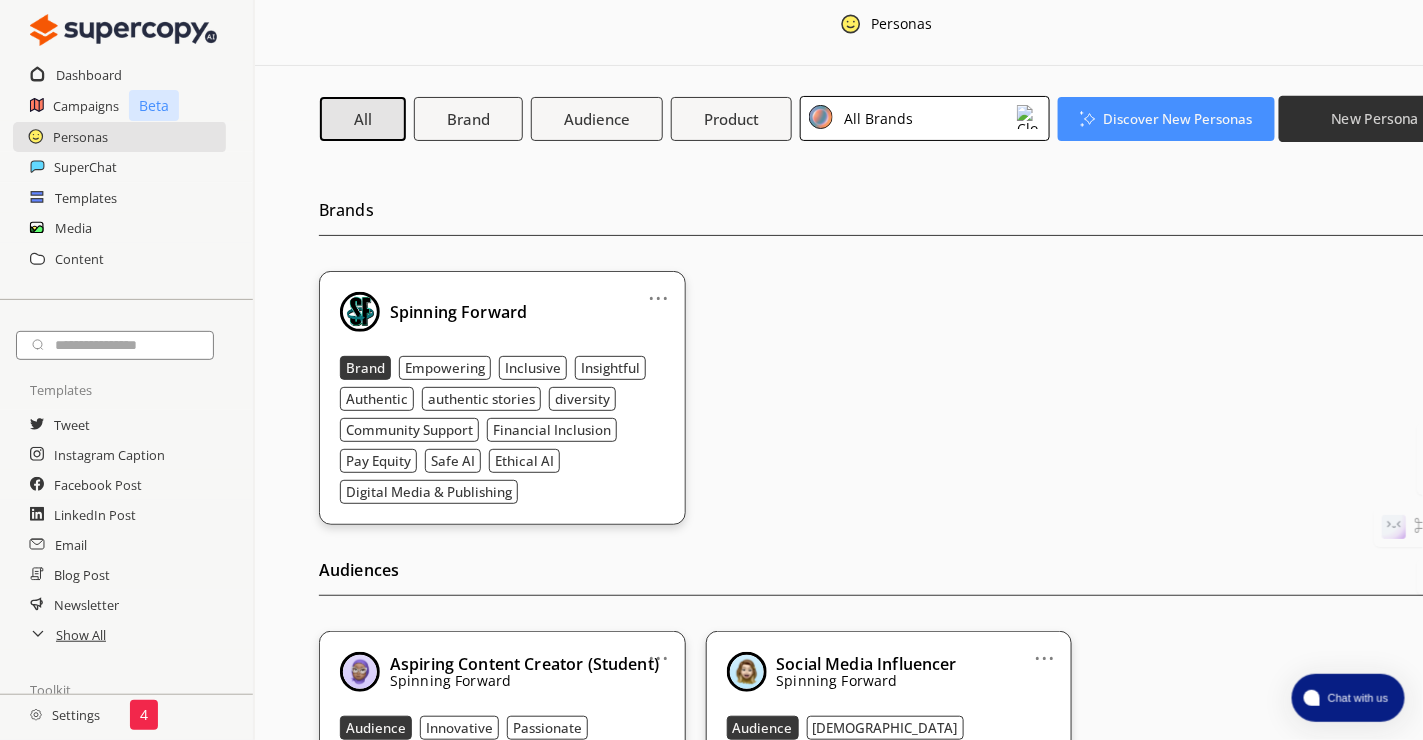 click on "New Persona" at bounding box center [1375, 118] 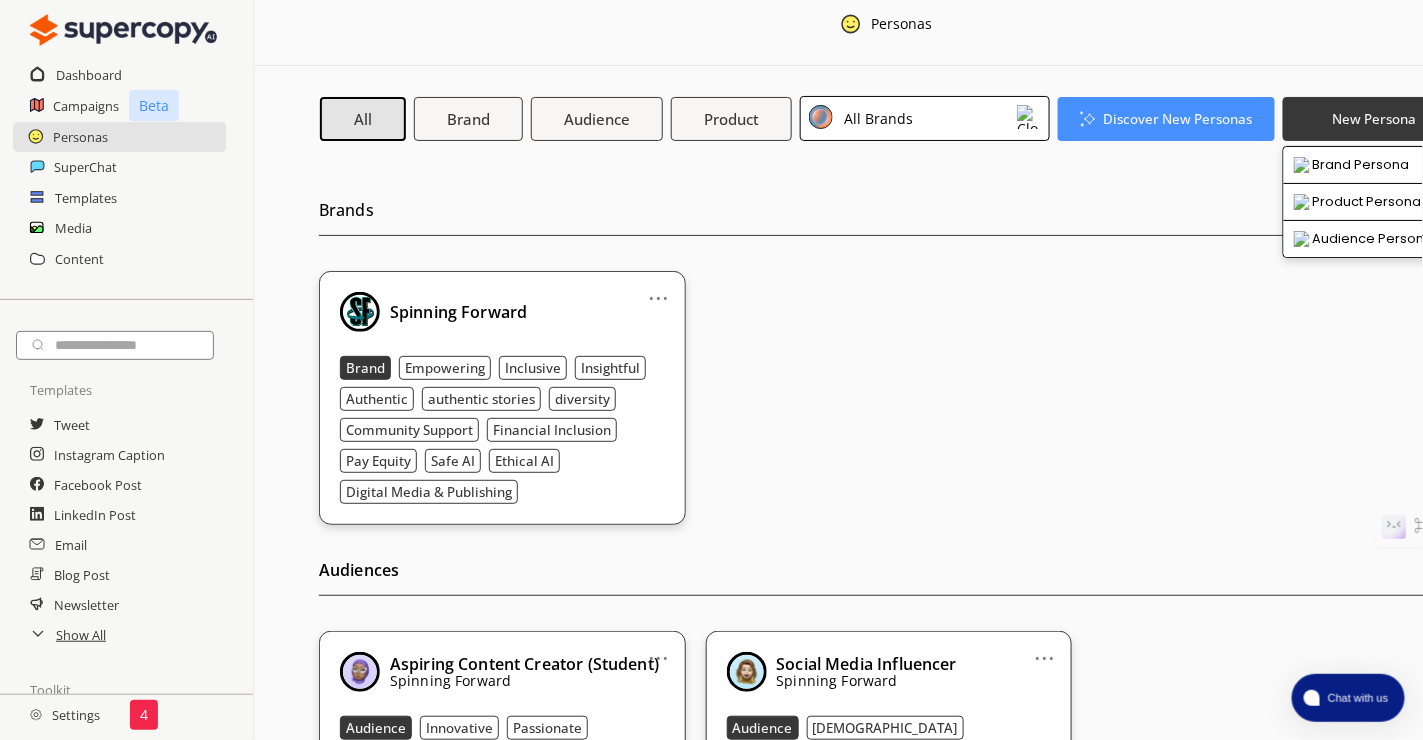 click on "Brands" at bounding box center [889, 215] 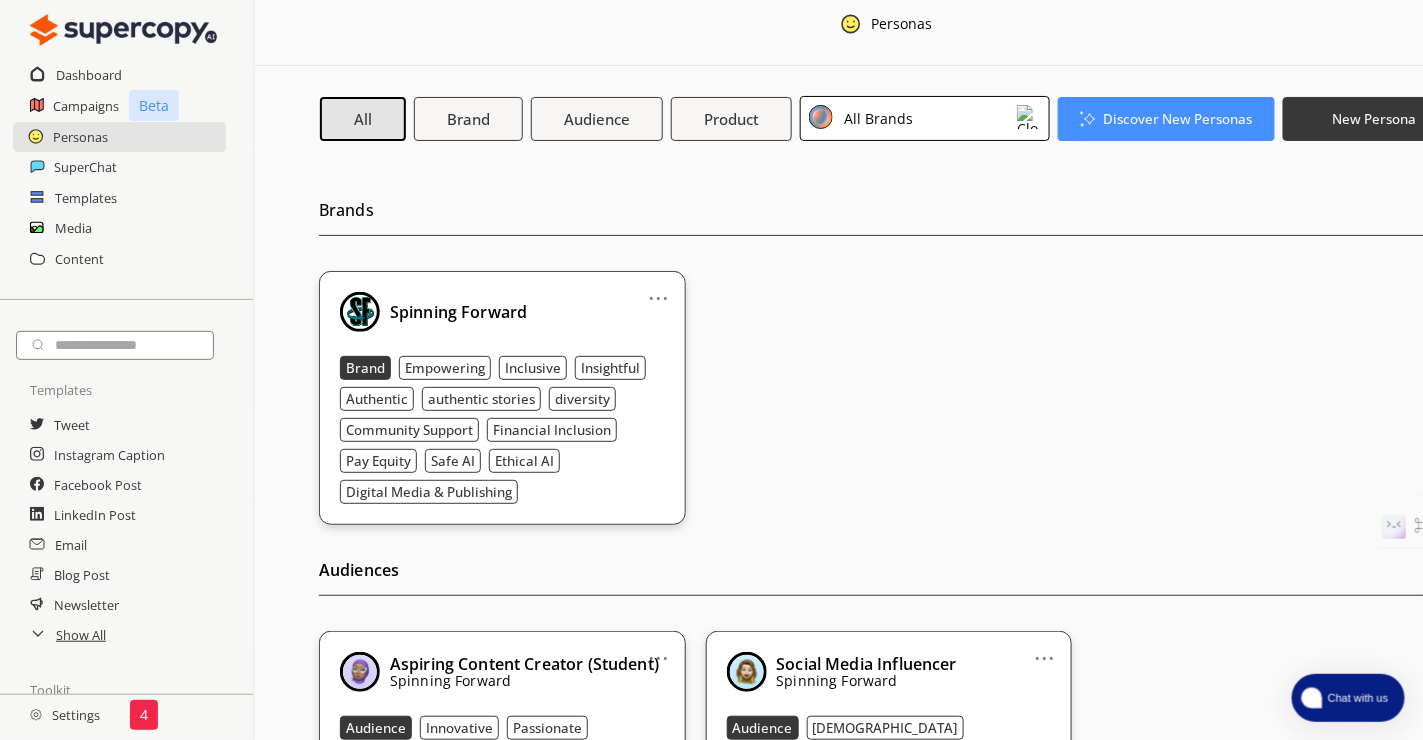 click on "Chat with us" at bounding box center [1348, 698] 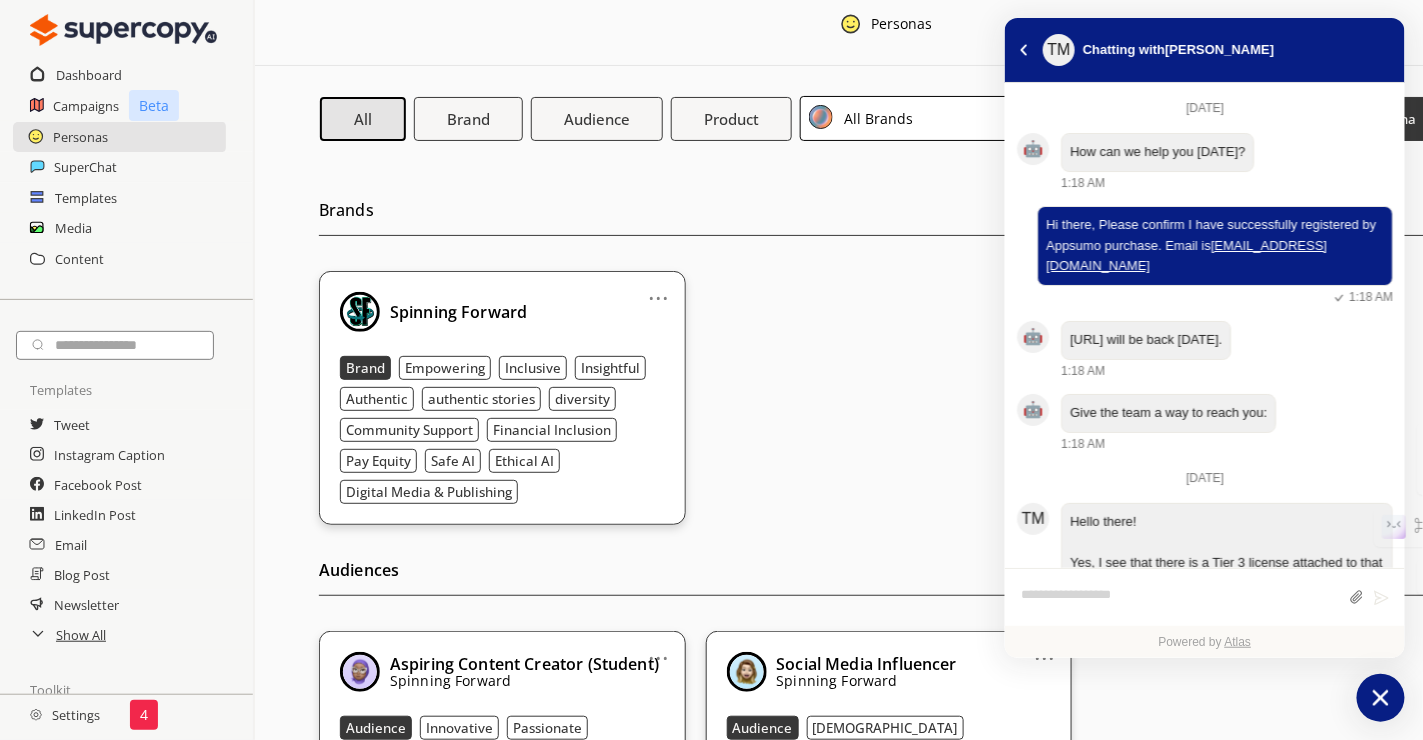 scroll, scrollTop: 1017, scrollLeft: 0, axis: vertical 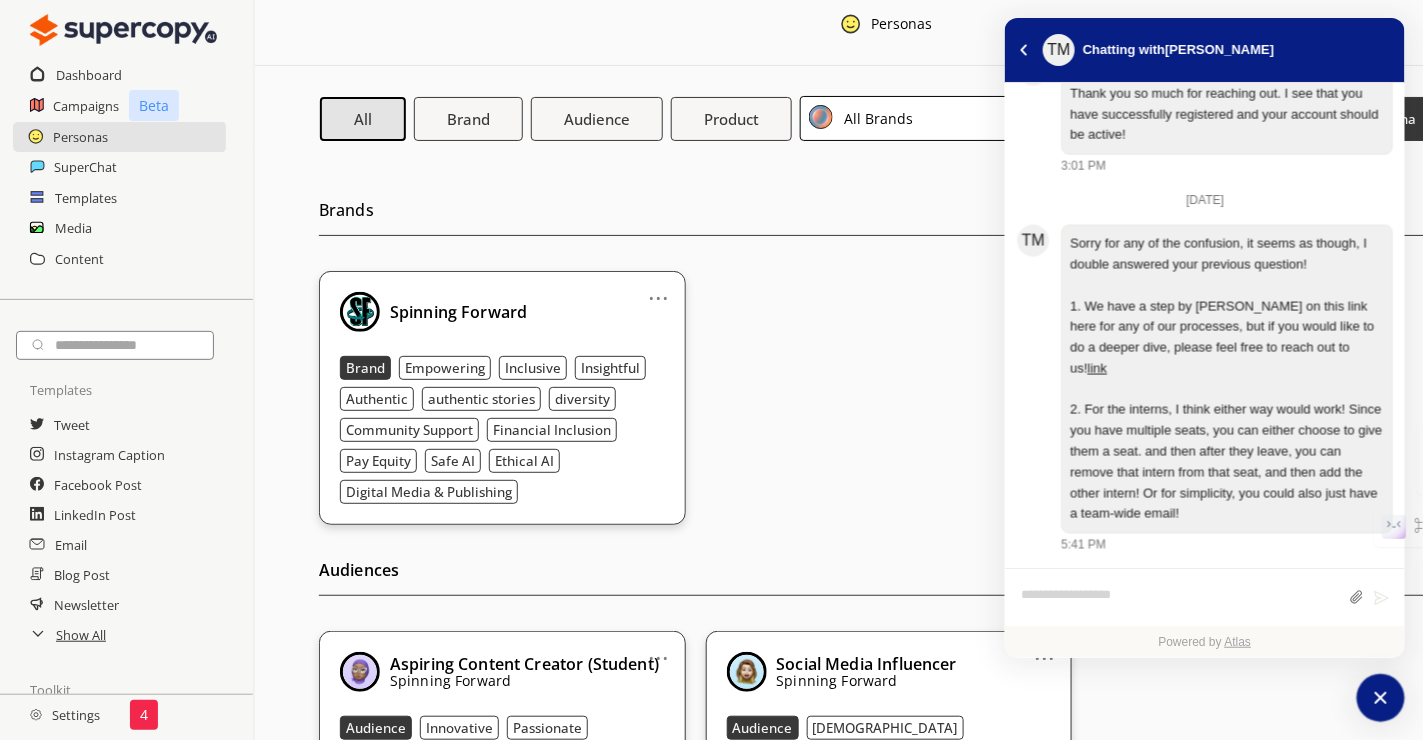 click at bounding box center [1180, 598] 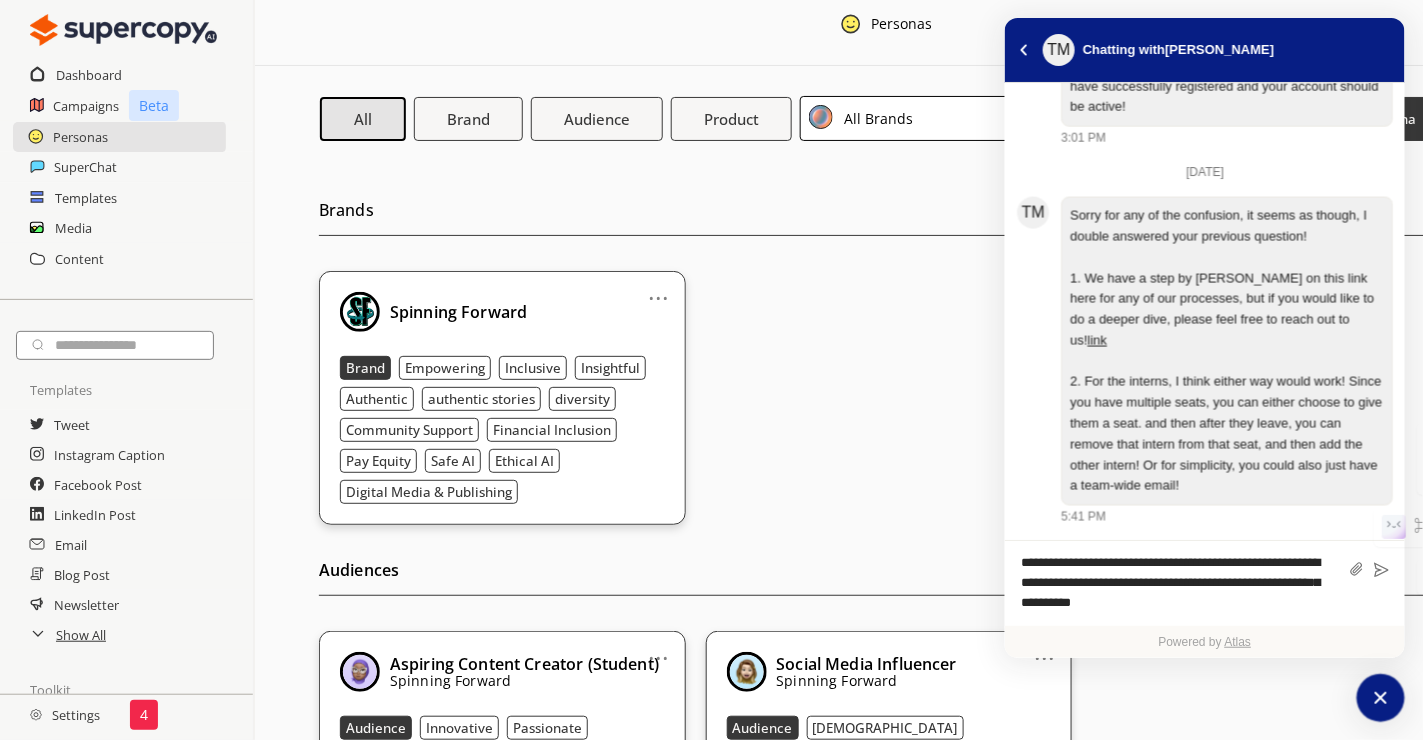 click on "**********" at bounding box center (1180, 583) 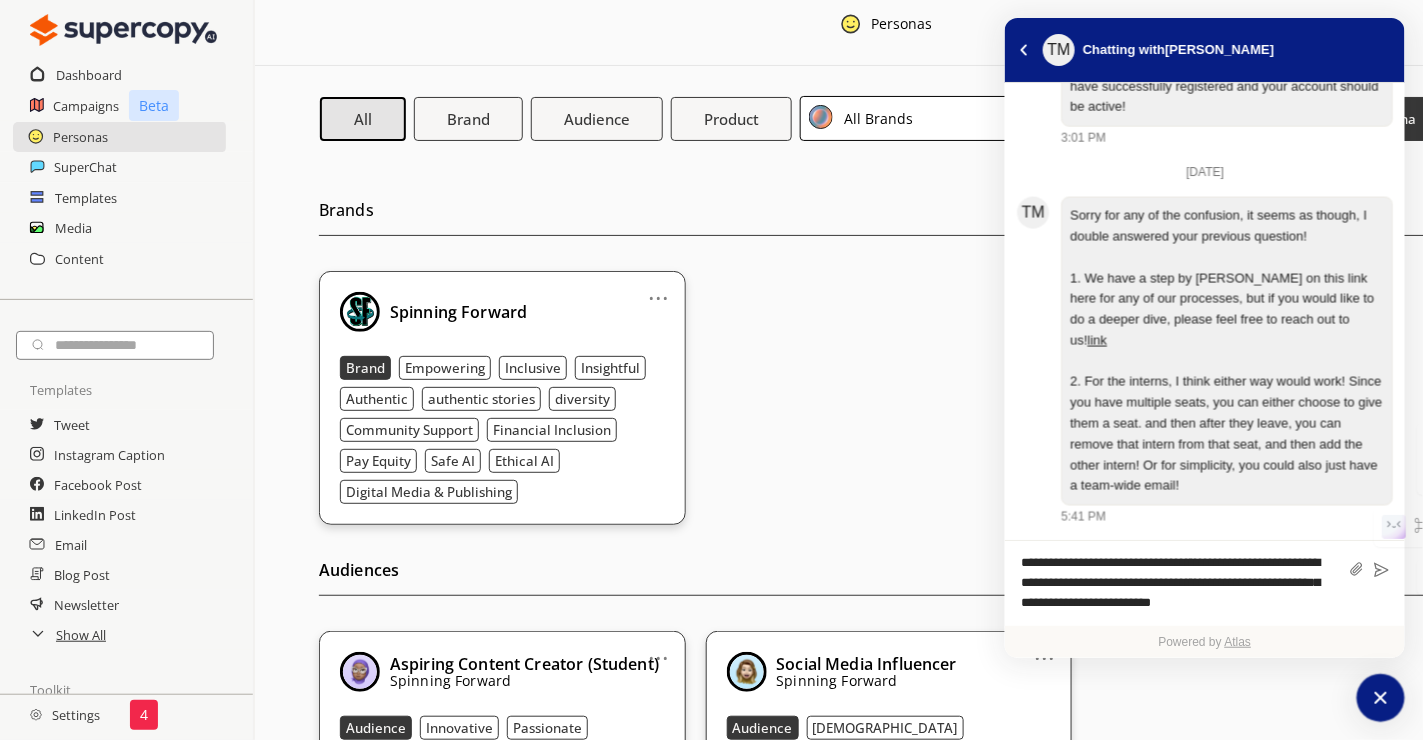 click on "**********" at bounding box center [1180, 583] 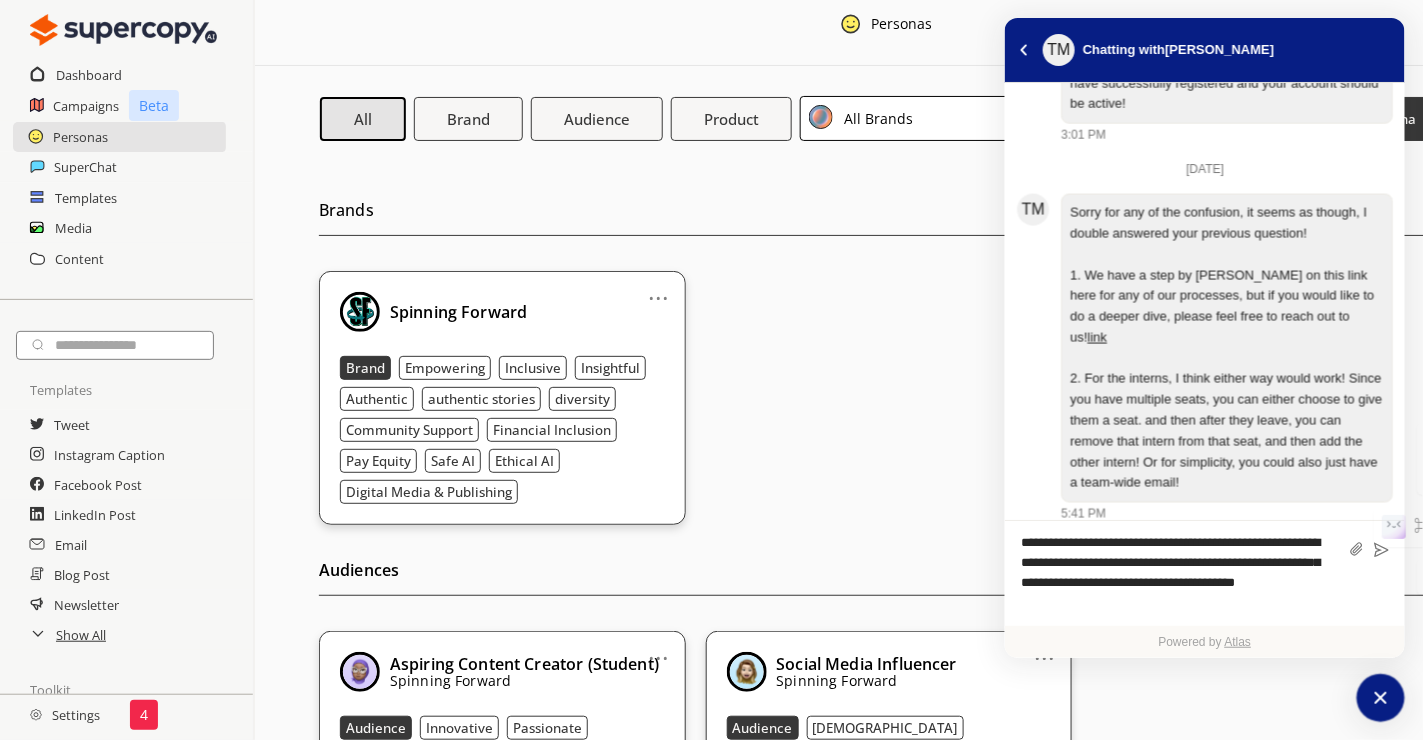 click on "**********" at bounding box center (1180, 573) 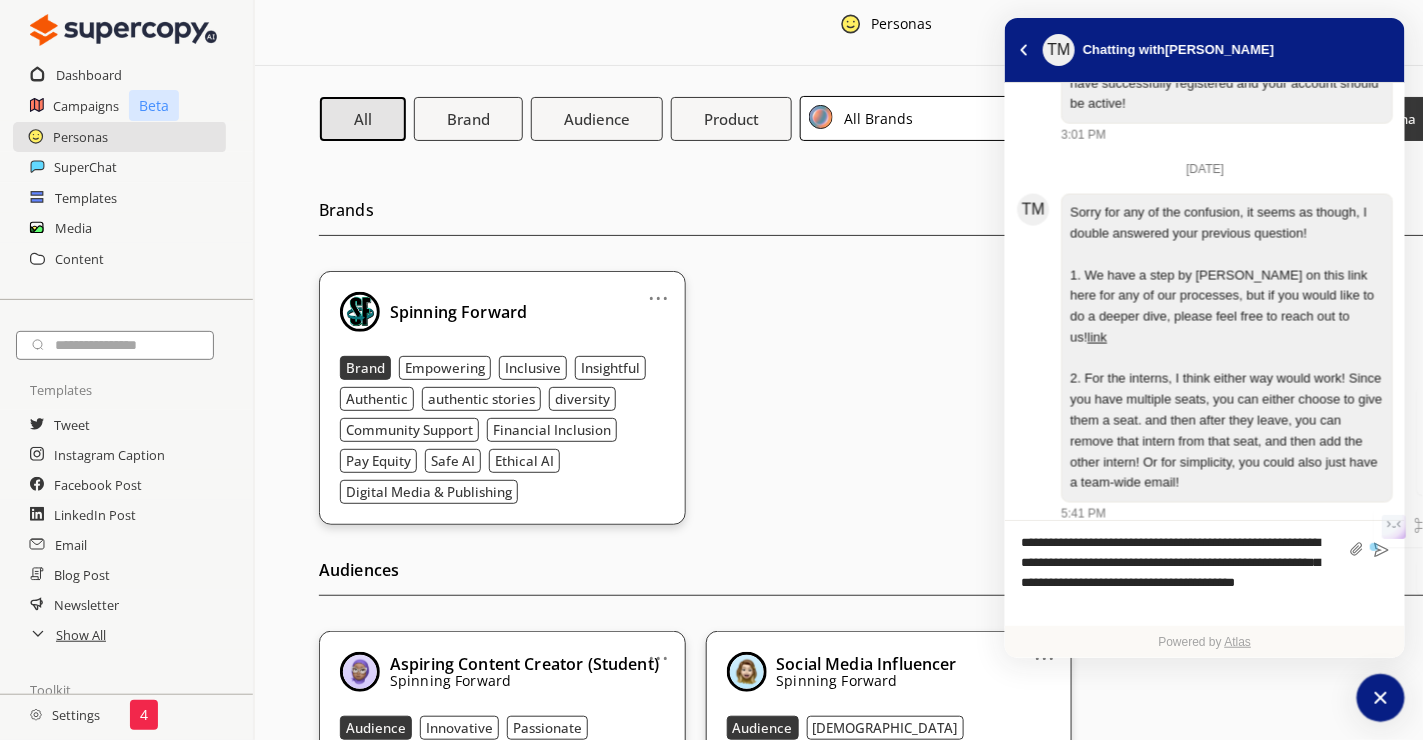 click on "**********" at bounding box center [1180, 573] 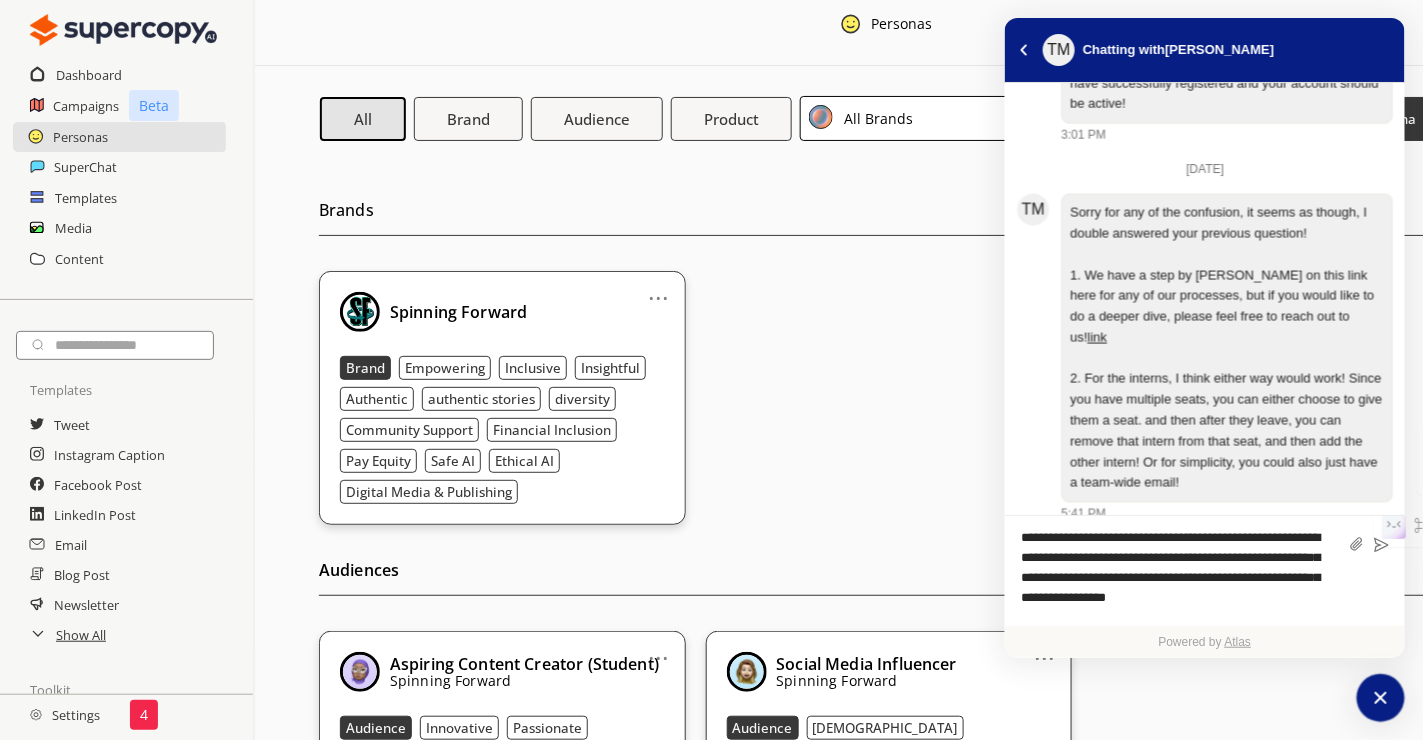 scroll, scrollTop: 9, scrollLeft: 0, axis: vertical 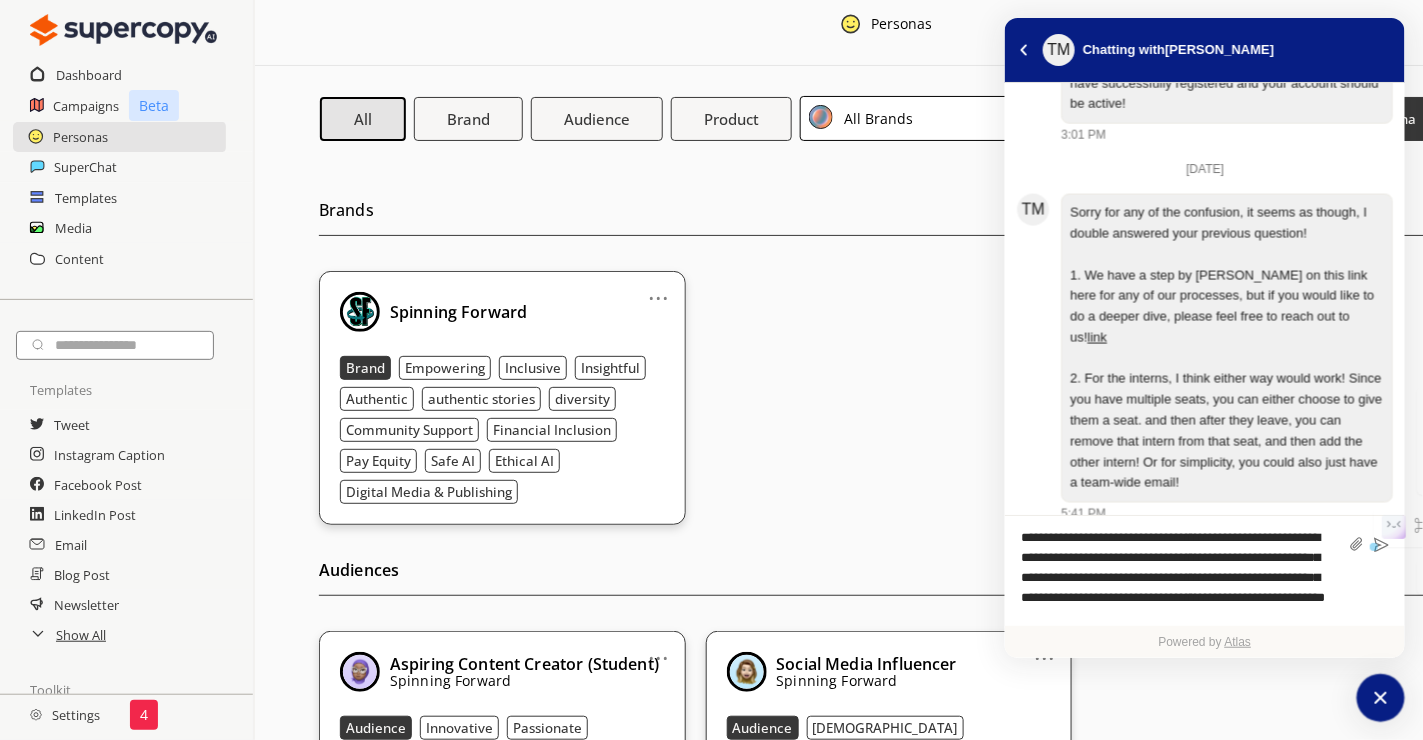 drag, startPoint x: 1161, startPoint y: 612, endPoint x: 1323, endPoint y: 614, distance: 162.01234 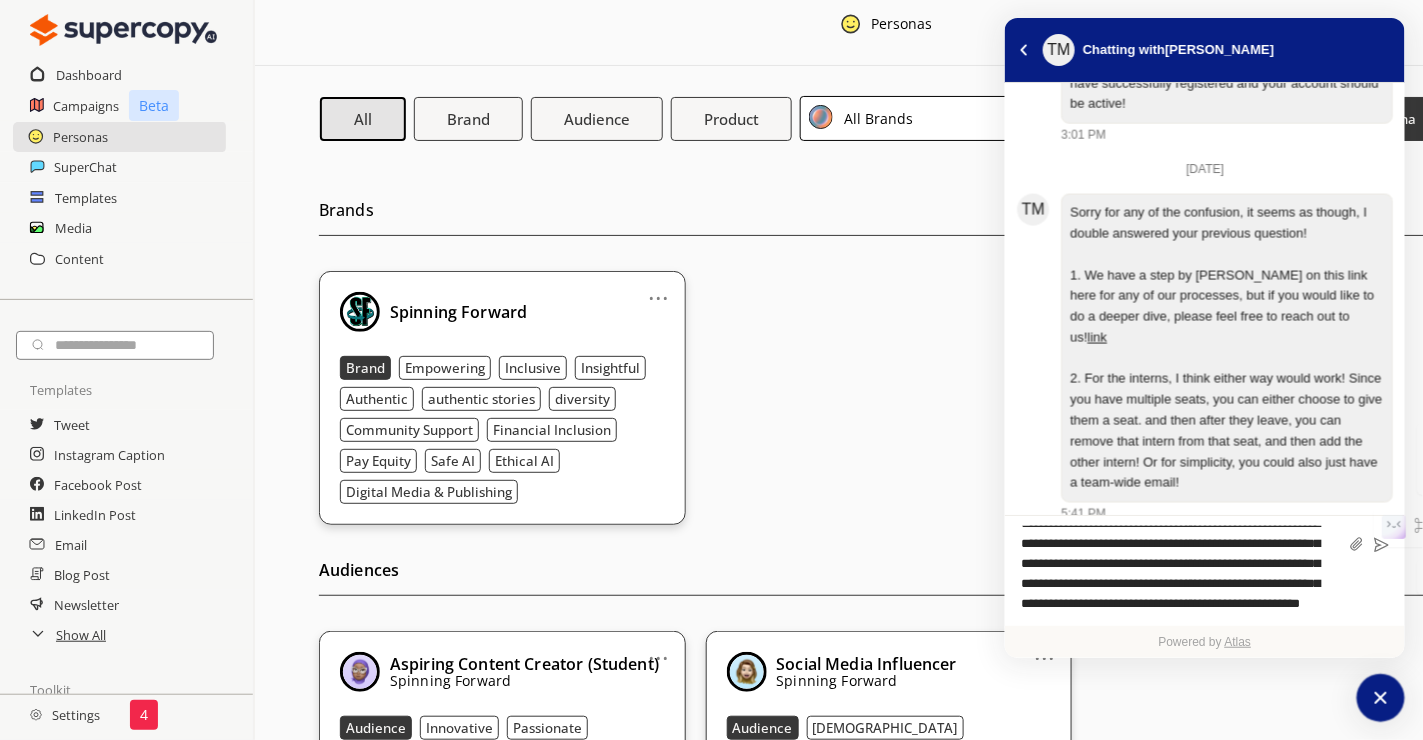 scroll, scrollTop: 49, scrollLeft: 0, axis: vertical 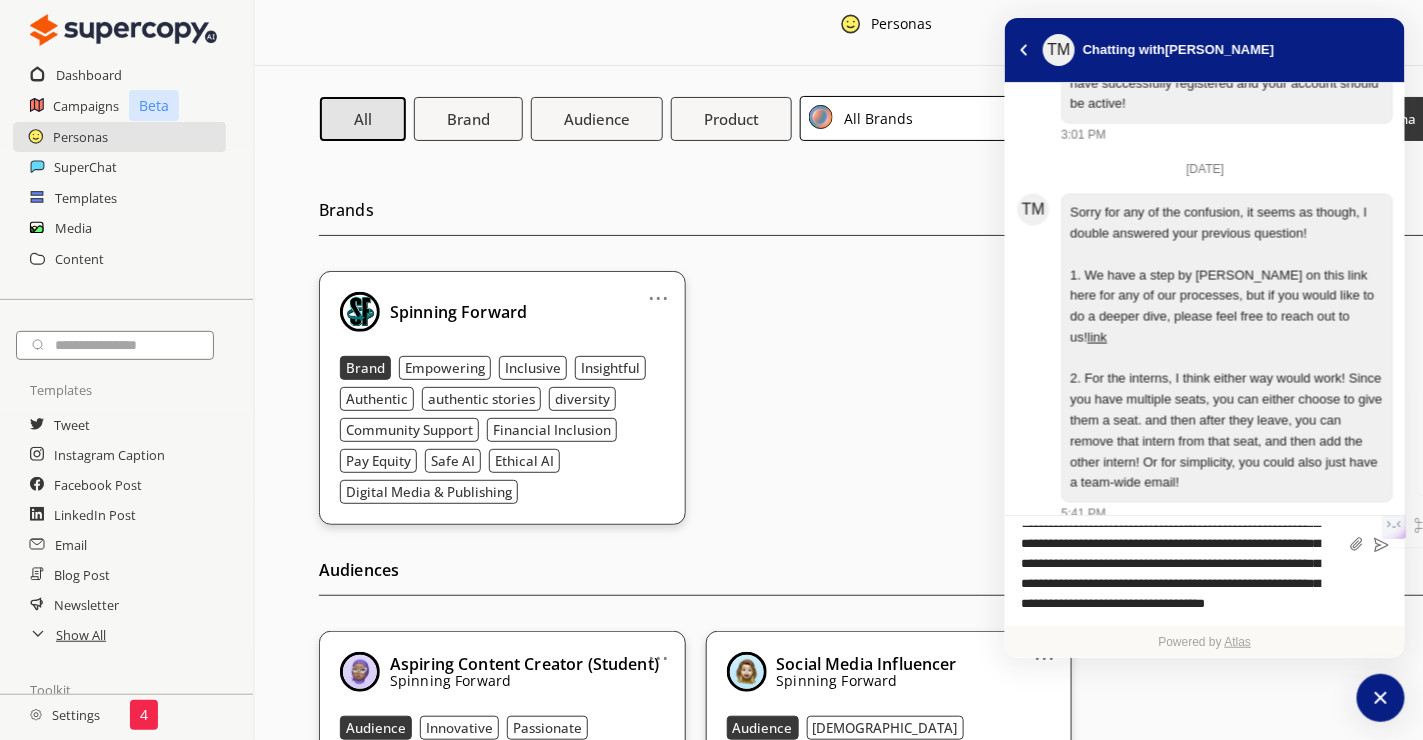 click on "**********" at bounding box center (1180, 571) 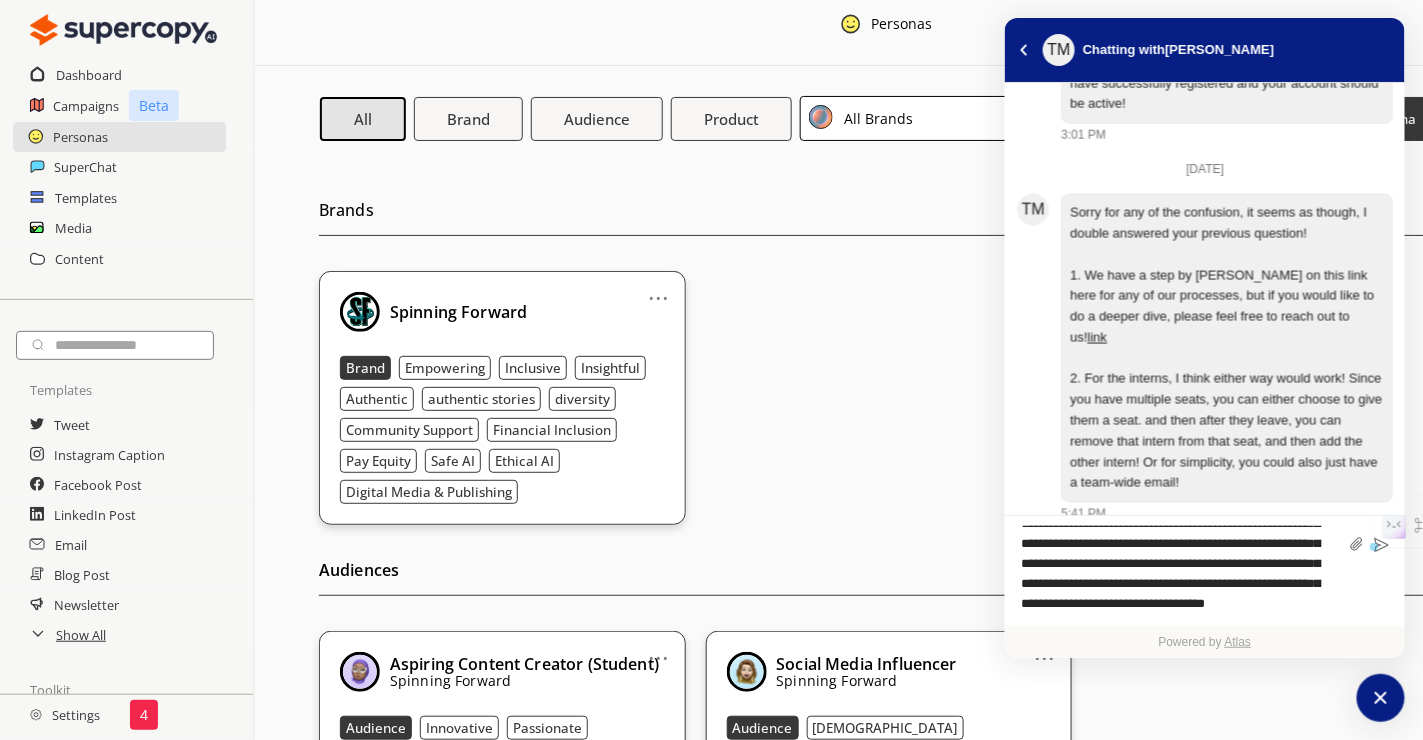 click on "**********" at bounding box center (1180, 571) 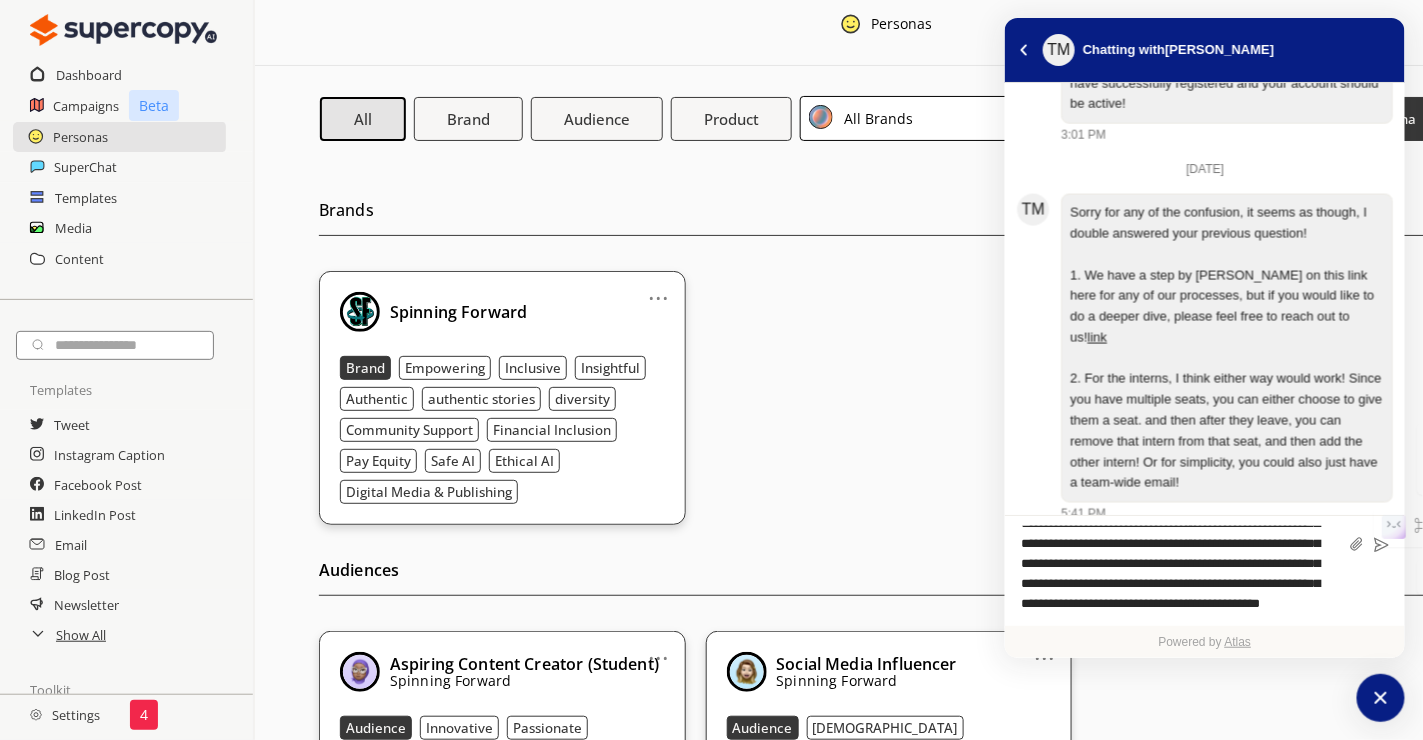 scroll, scrollTop: 0, scrollLeft: 0, axis: both 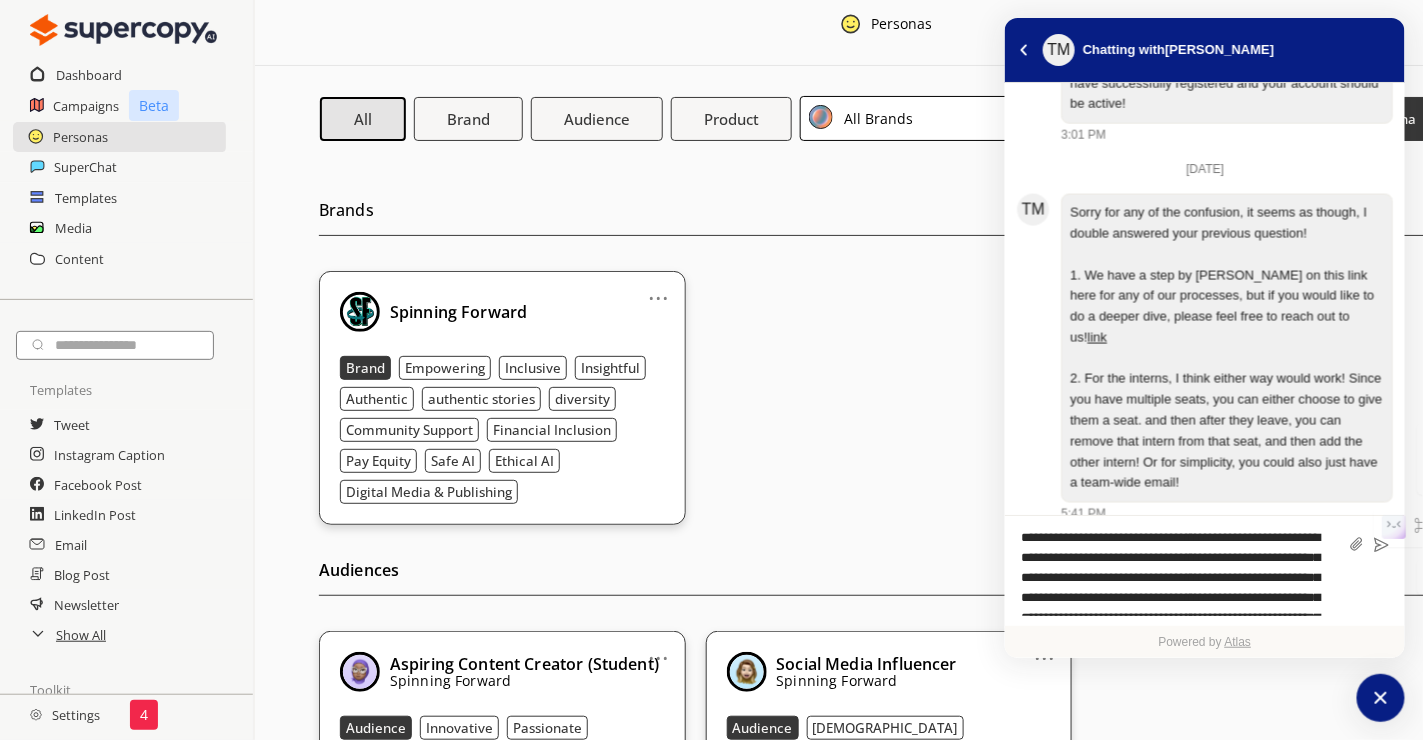 click on "**********" at bounding box center (1180, 571) 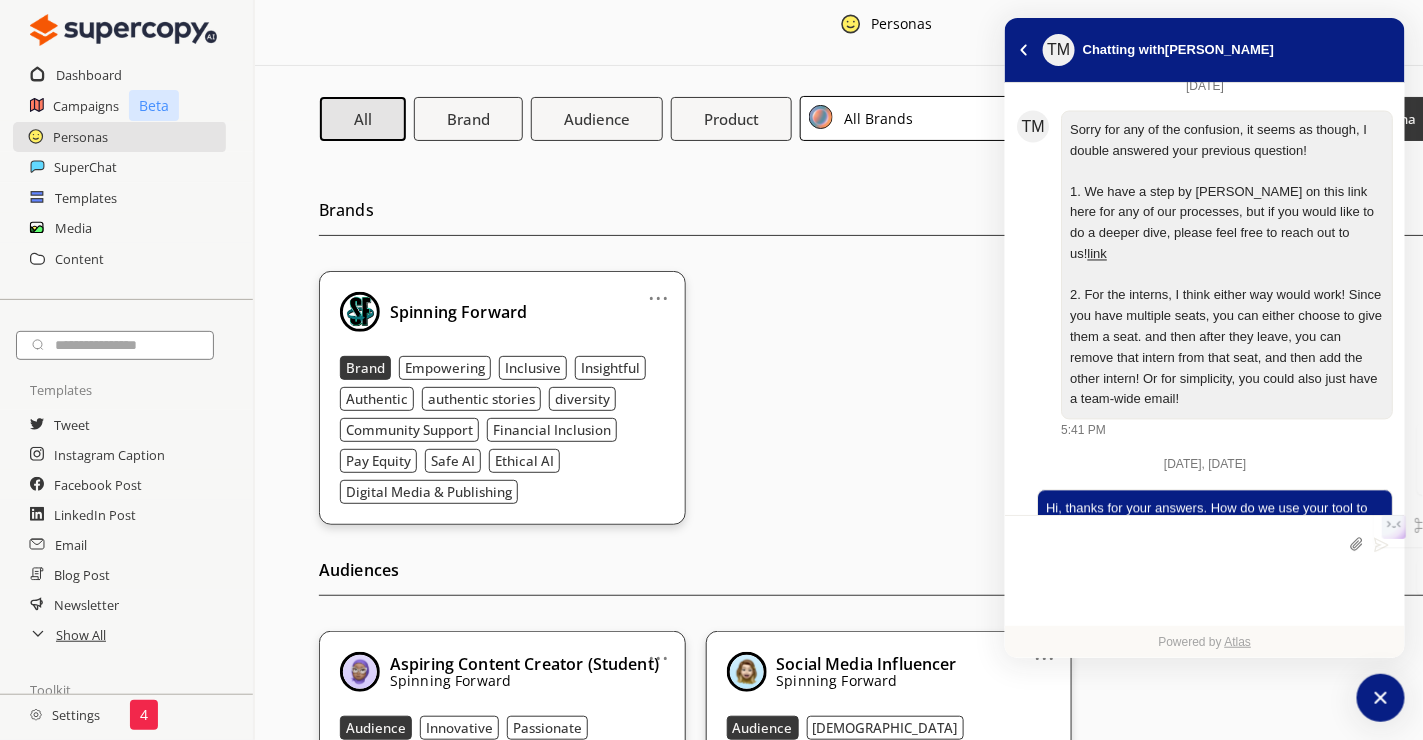 type 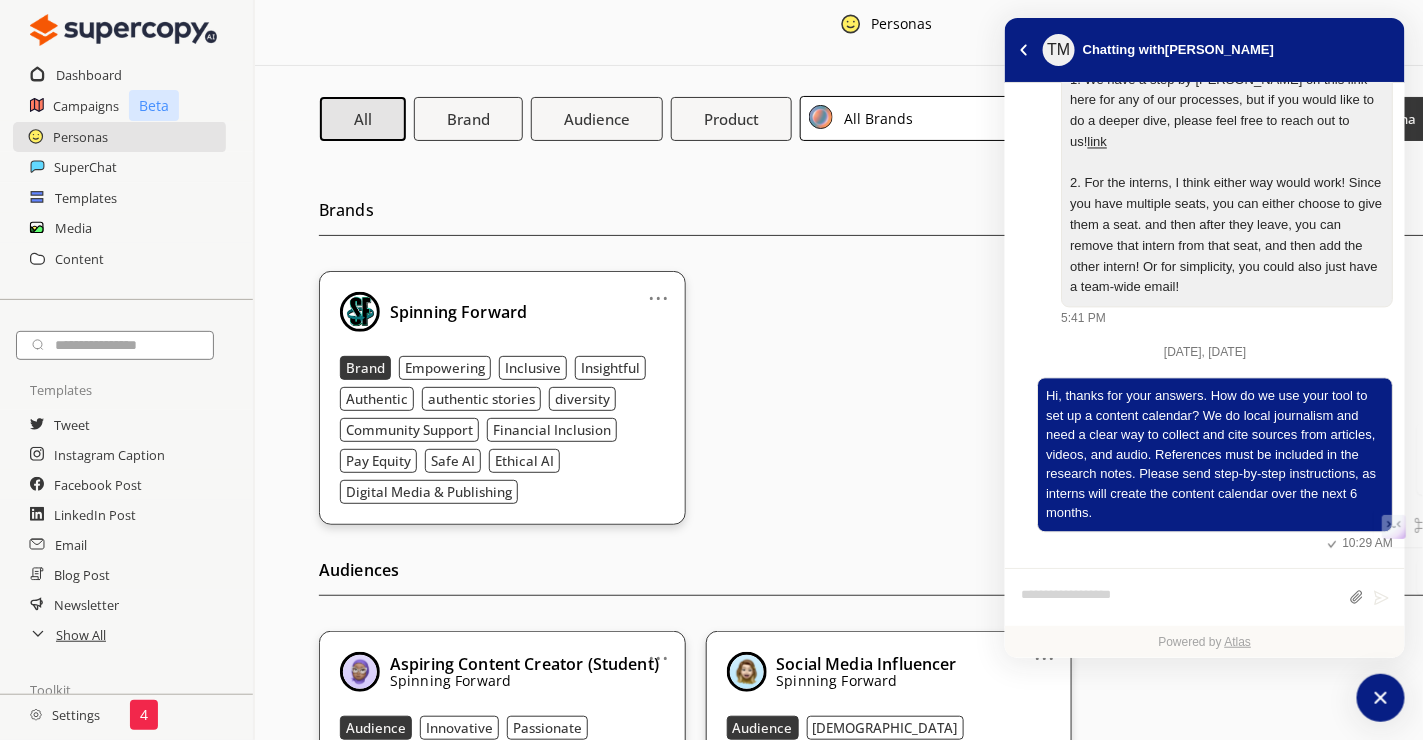 scroll, scrollTop: 1242, scrollLeft: 0, axis: vertical 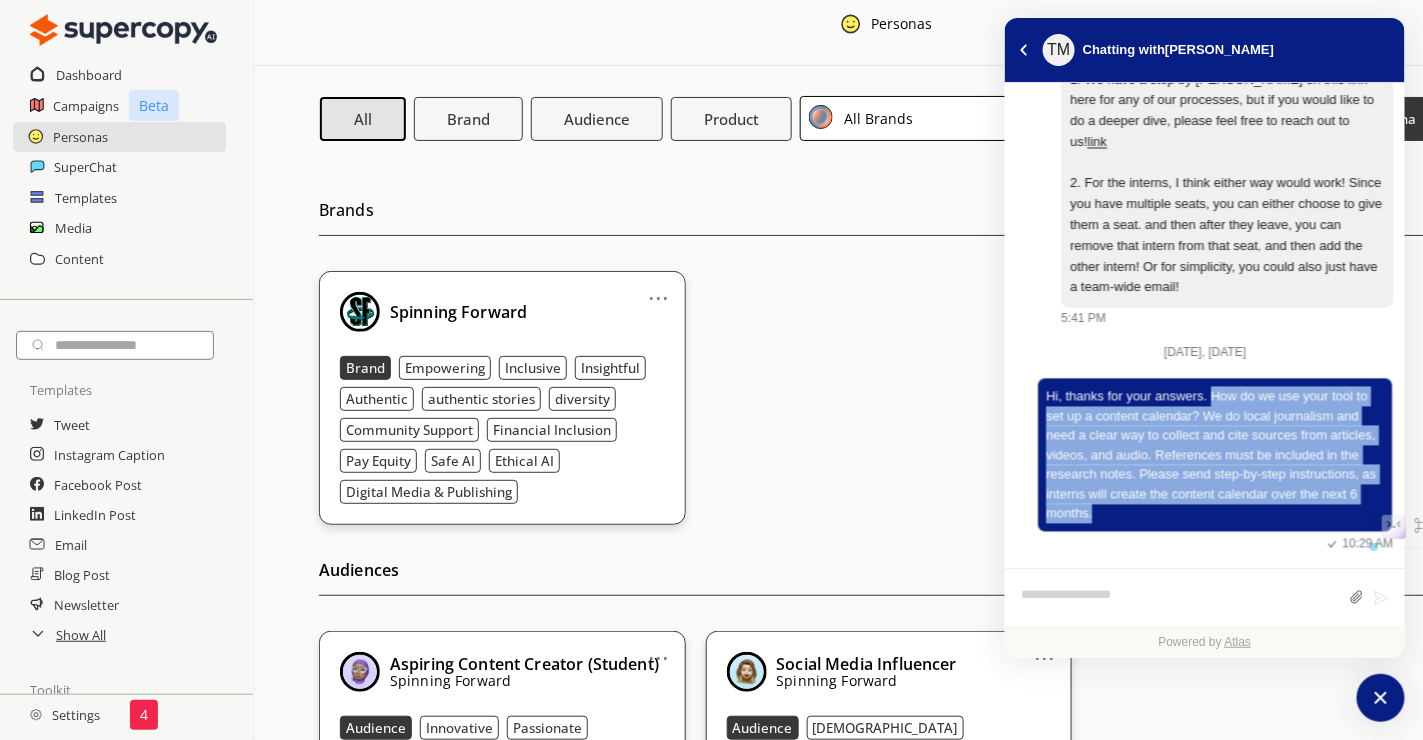 drag, startPoint x: 1220, startPoint y: 426, endPoint x: 1254, endPoint y: 537, distance: 116.090485 